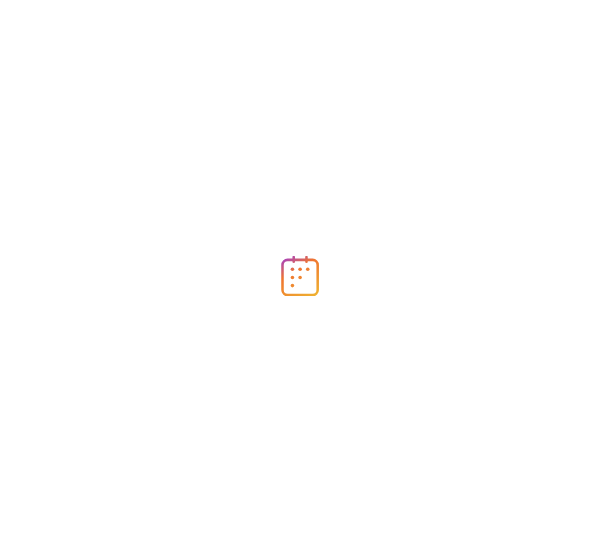 scroll, scrollTop: 0, scrollLeft: 0, axis: both 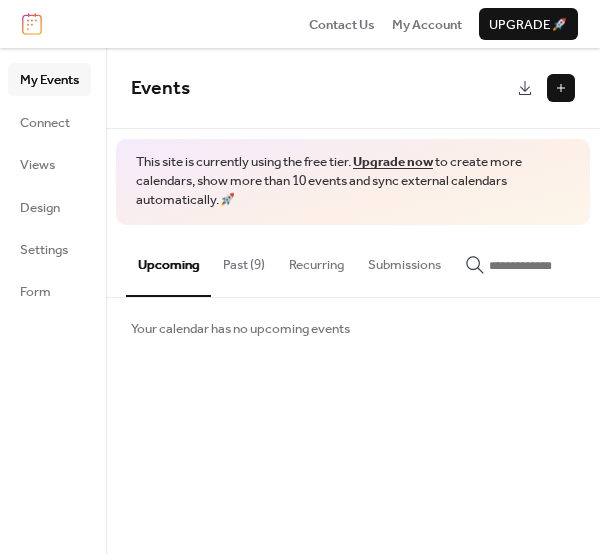 click on "Past (9)" at bounding box center (244, 260) 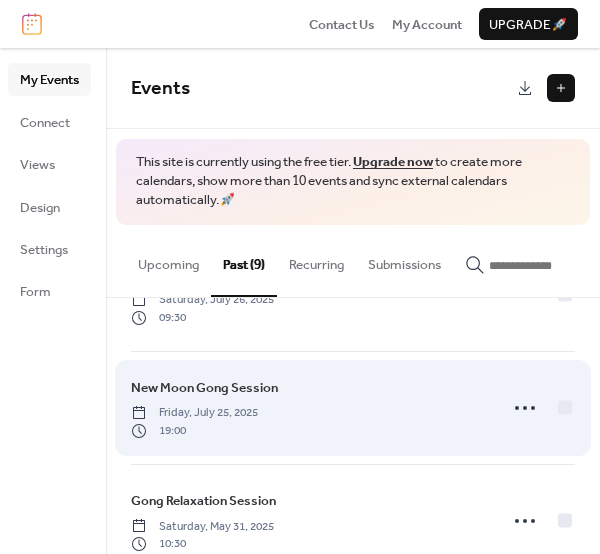 scroll, scrollTop: 100, scrollLeft: 0, axis: vertical 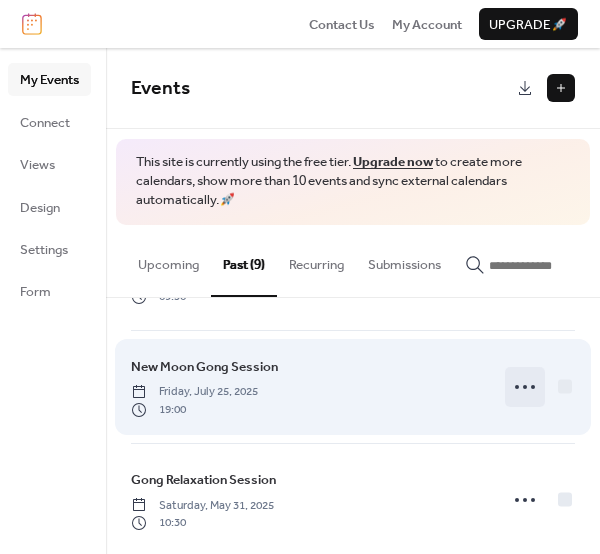 click 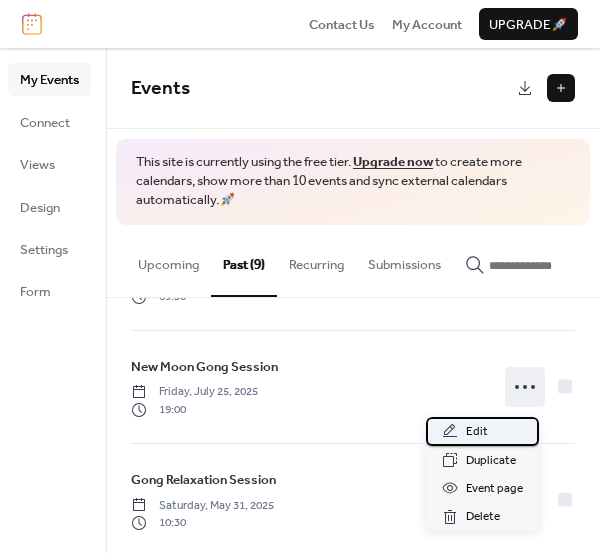 click on "Edit" at bounding box center [477, 432] 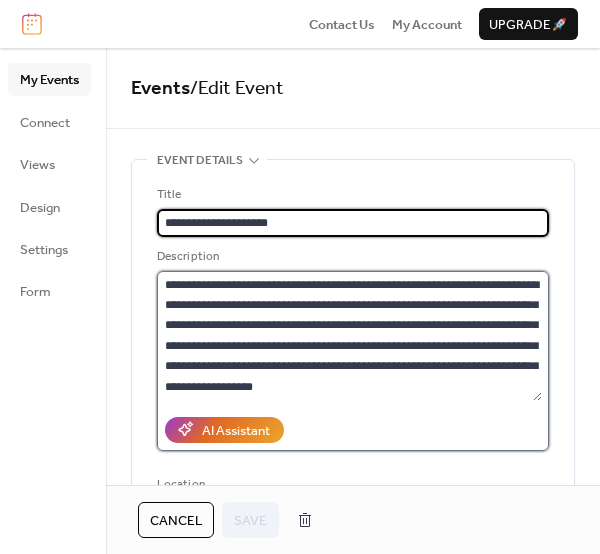 click on "**********" at bounding box center [349, 336] 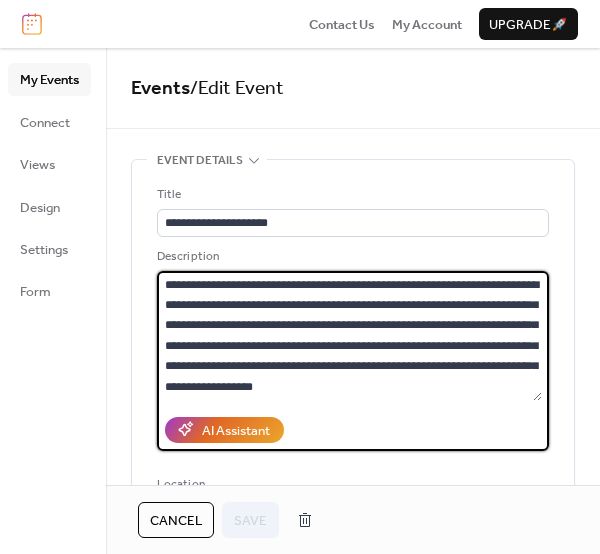 click on "**********" at bounding box center [349, 336] 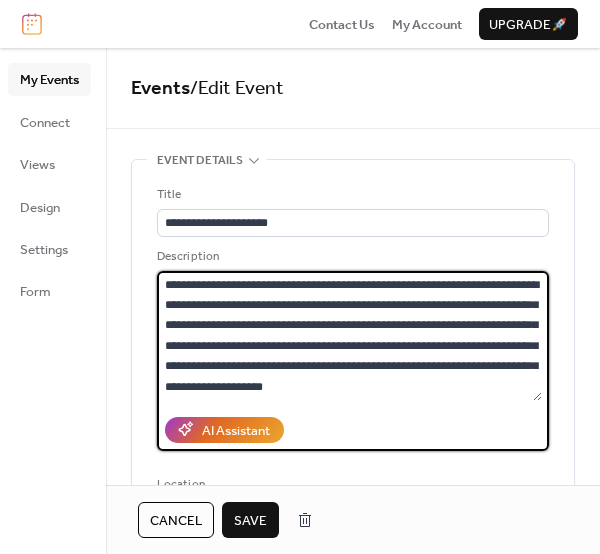 click on "**********" at bounding box center [349, 336] 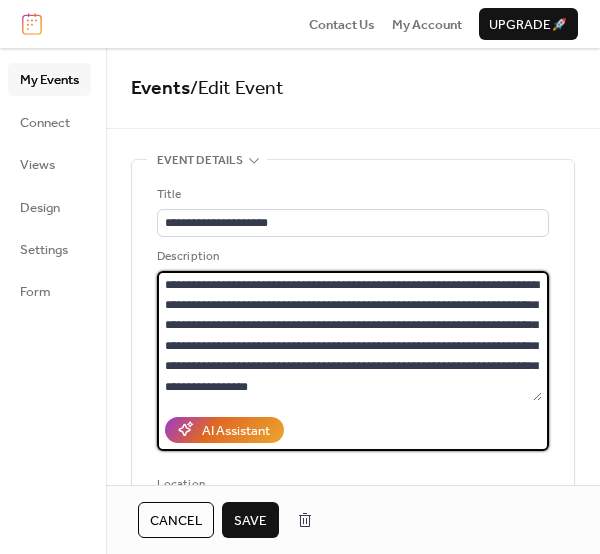 scroll, scrollTop: 61, scrollLeft: 0, axis: vertical 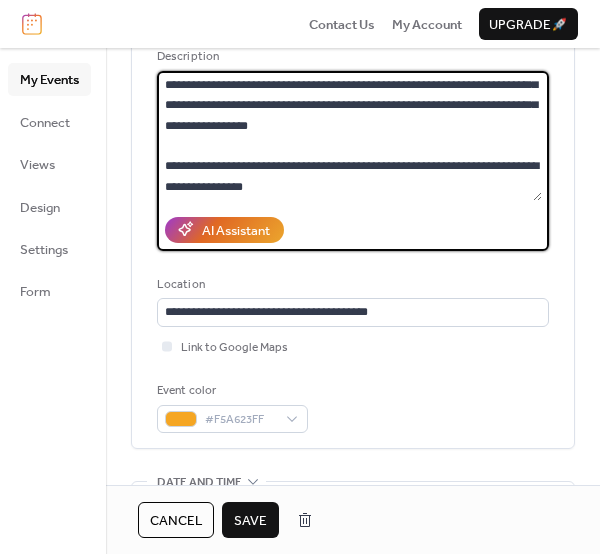 click on "**********" at bounding box center (349, 136) 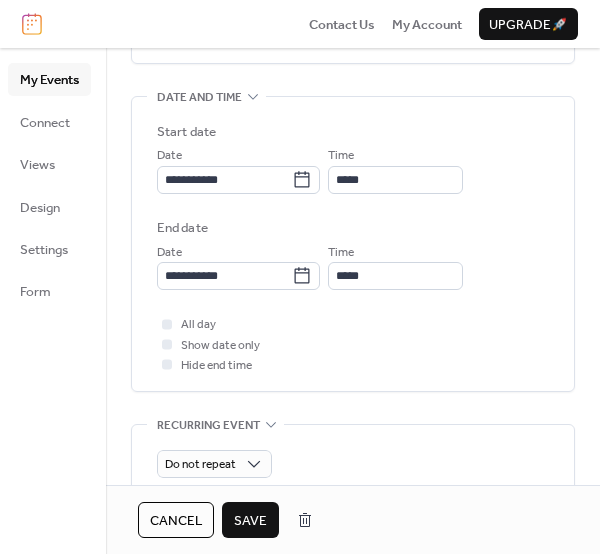 scroll, scrollTop: 600, scrollLeft: 0, axis: vertical 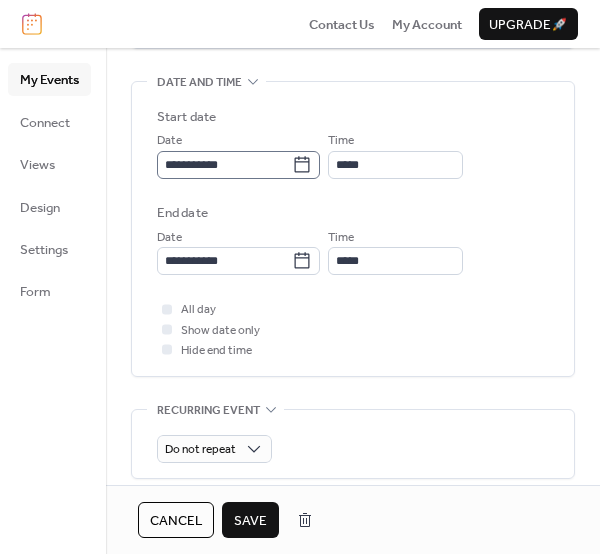 type on "**********" 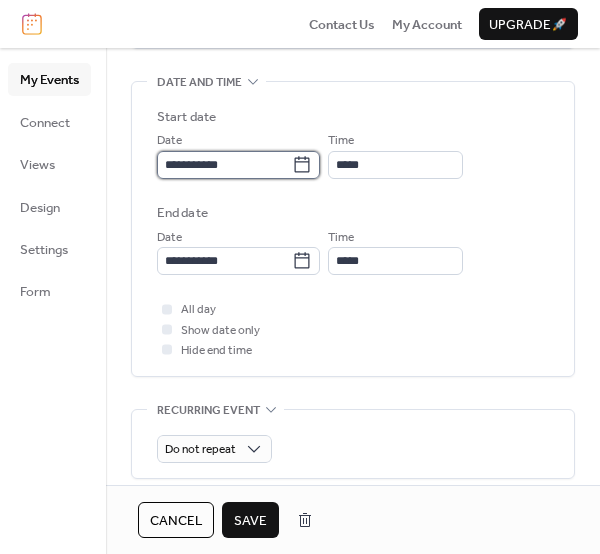 click on "**********" at bounding box center (224, 165) 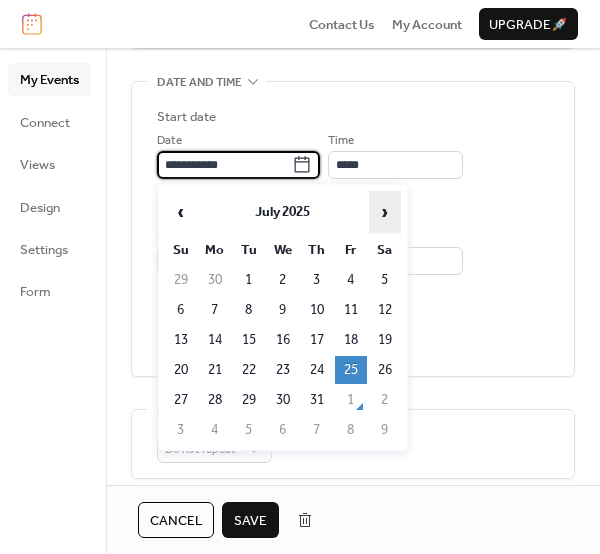 click on "›" at bounding box center (385, 212) 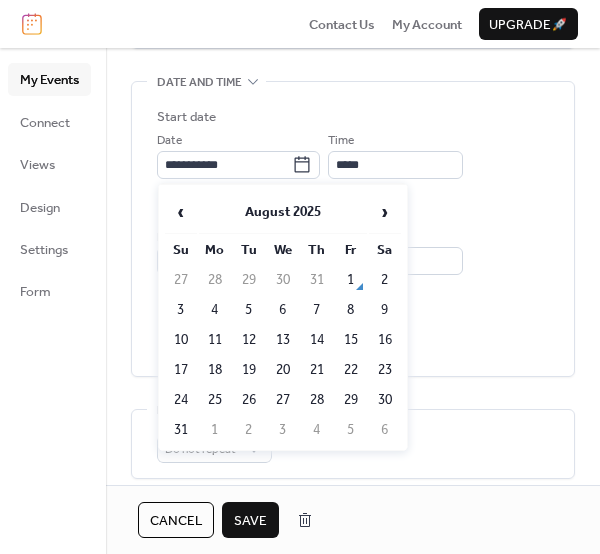 click on "22" at bounding box center [351, 370] 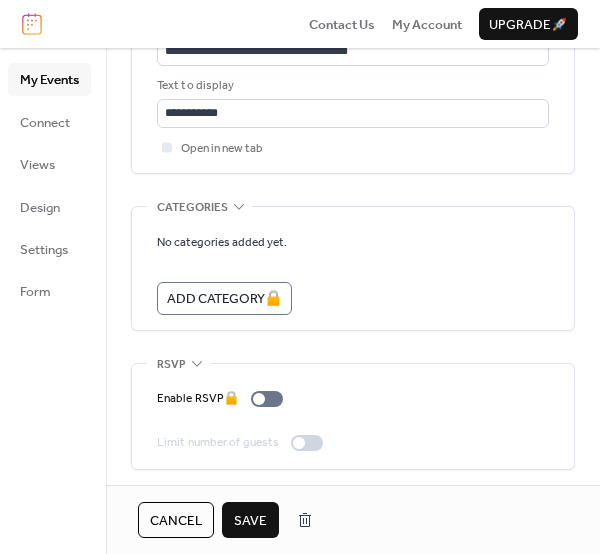 scroll, scrollTop: 1258, scrollLeft: 0, axis: vertical 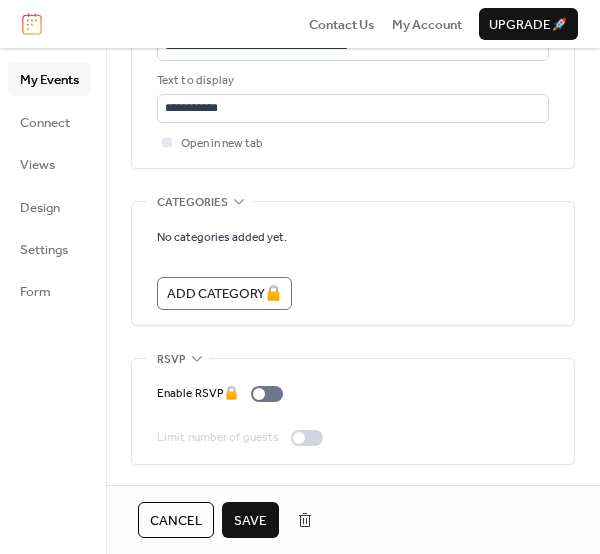 click on "Save" at bounding box center [250, 521] 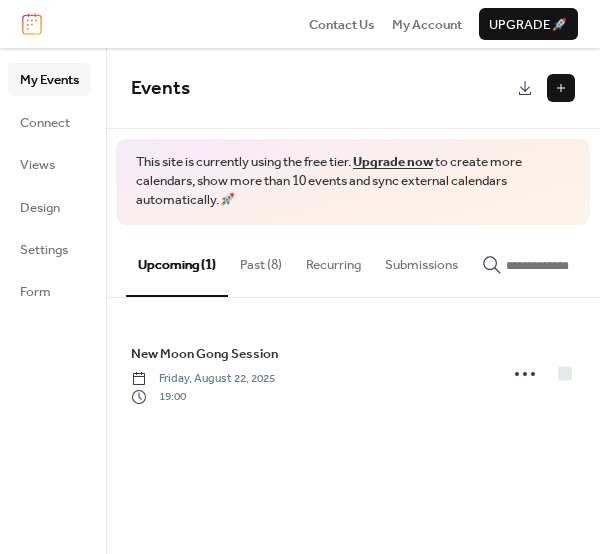 click on "Past (8)" at bounding box center (261, 260) 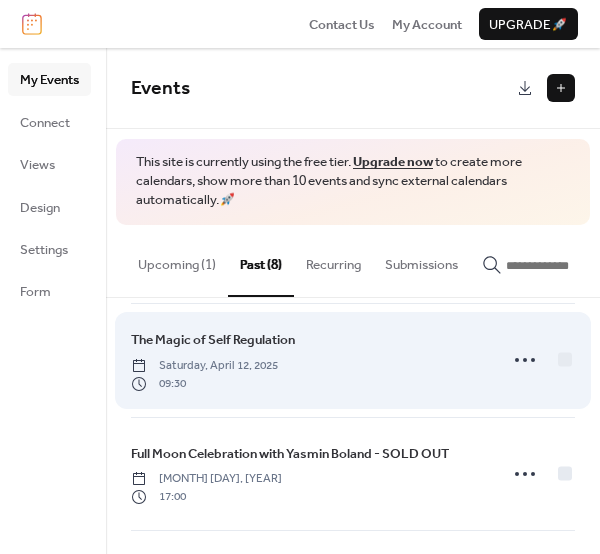 scroll, scrollTop: 500, scrollLeft: 0, axis: vertical 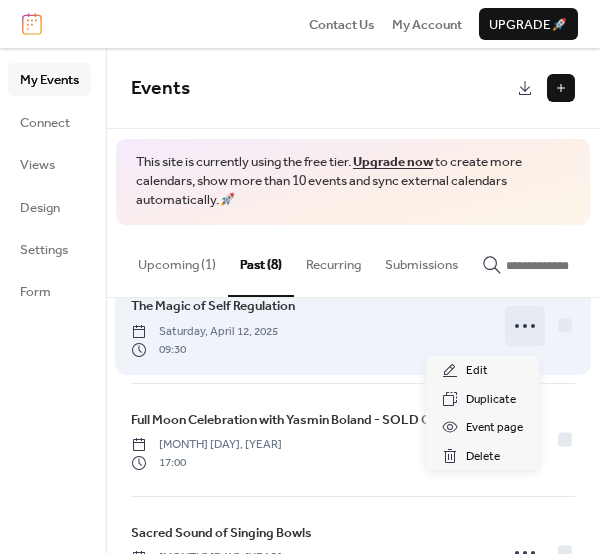 click 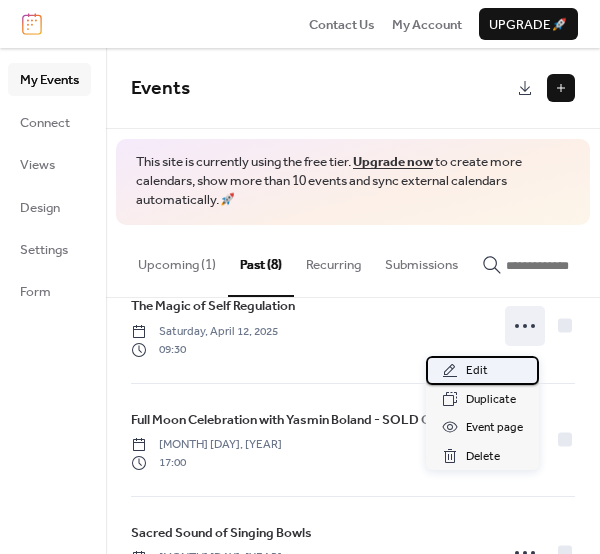 click on "Edit" at bounding box center [482, 370] 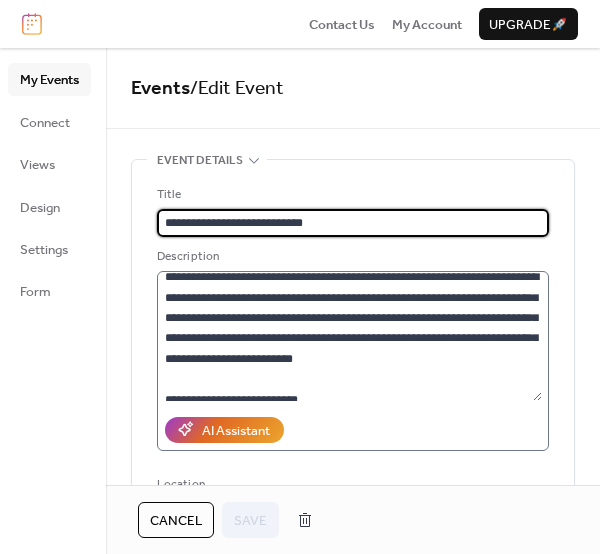 scroll, scrollTop: 469, scrollLeft: 0, axis: vertical 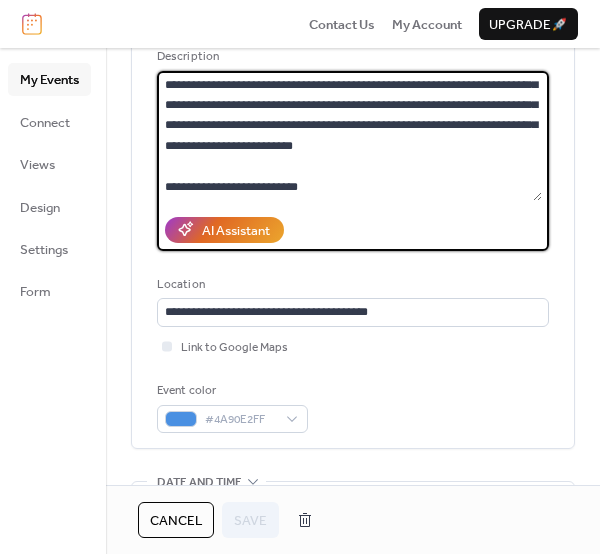 click at bounding box center [349, 136] 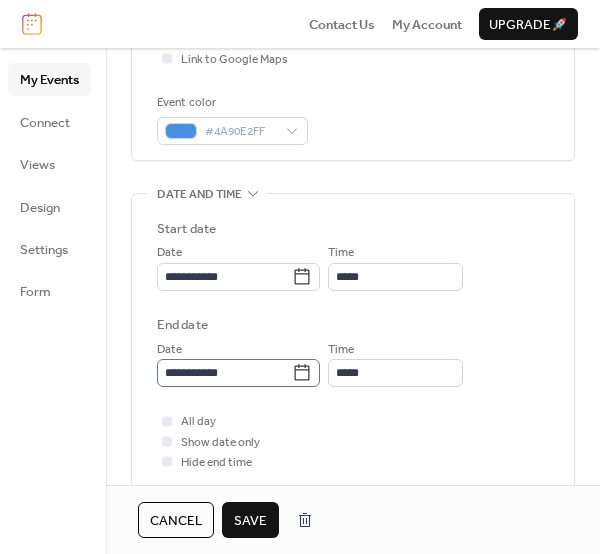 scroll, scrollTop: 500, scrollLeft: 0, axis: vertical 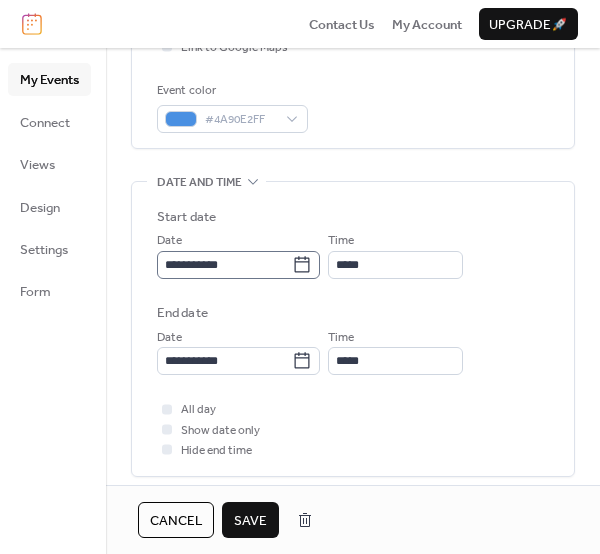 type on "**********" 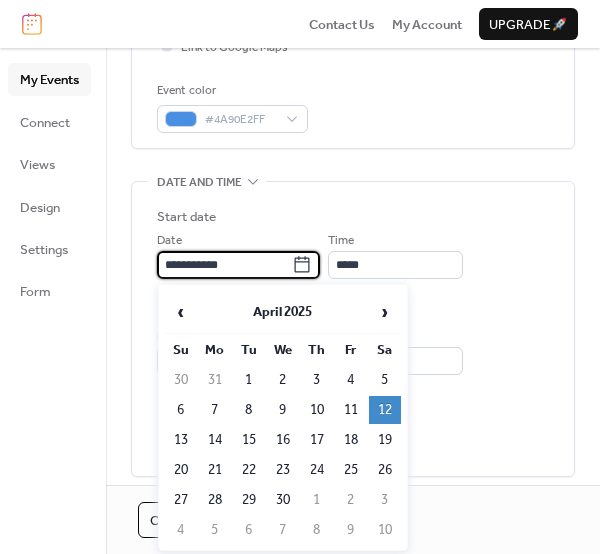click on "**********" at bounding box center (224, 265) 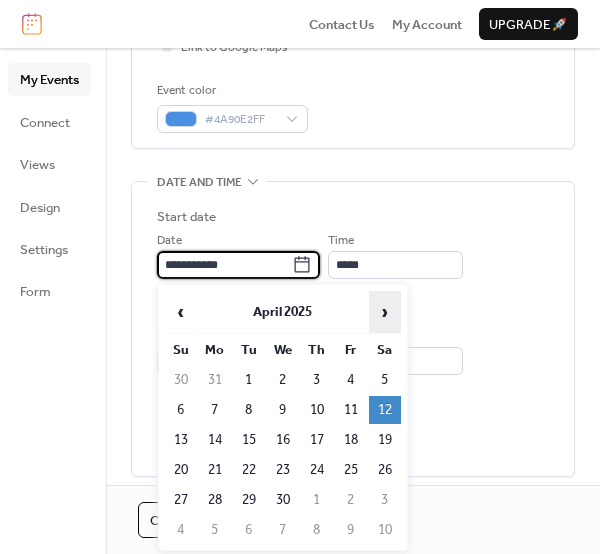 click on "›" at bounding box center [385, 312] 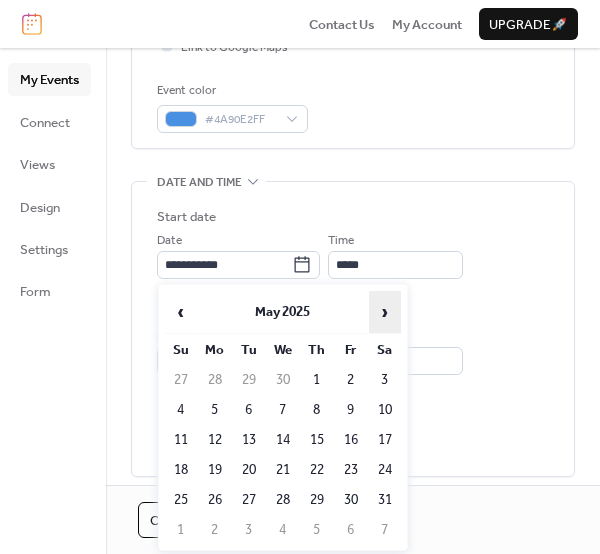 click on "›" at bounding box center [385, 312] 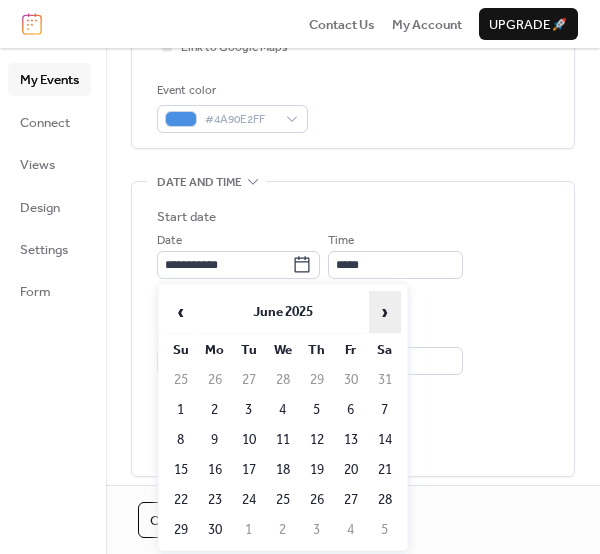 click on "›" at bounding box center [385, 312] 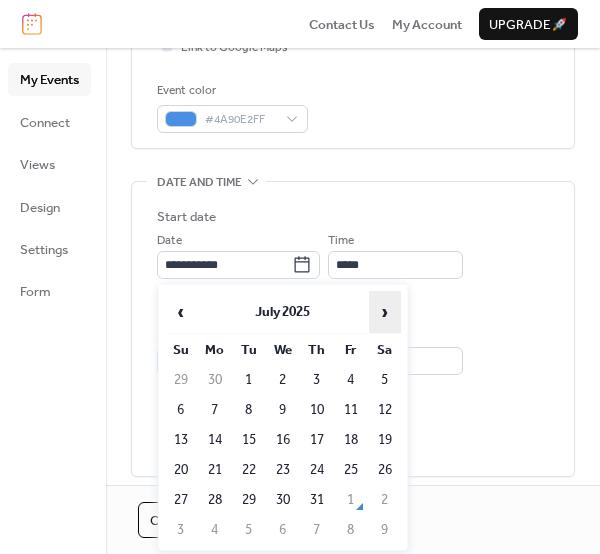 click on "›" at bounding box center (385, 312) 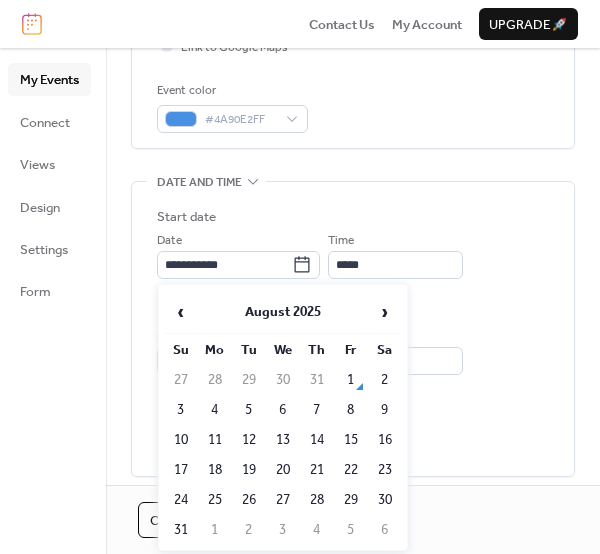 click on "23" at bounding box center (385, 470) 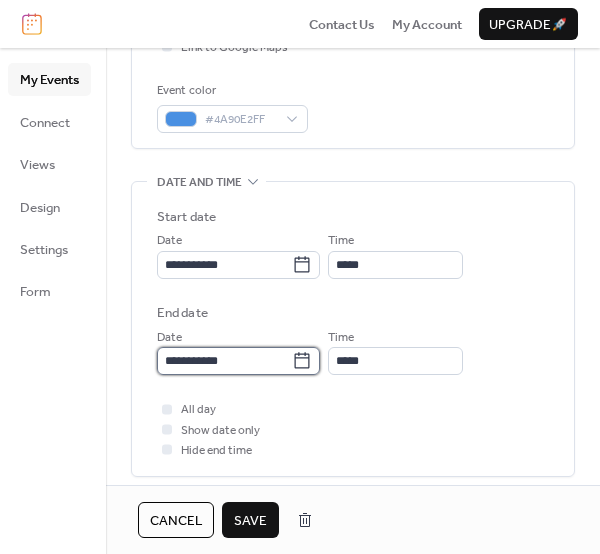 click on "**********" at bounding box center (224, 361) 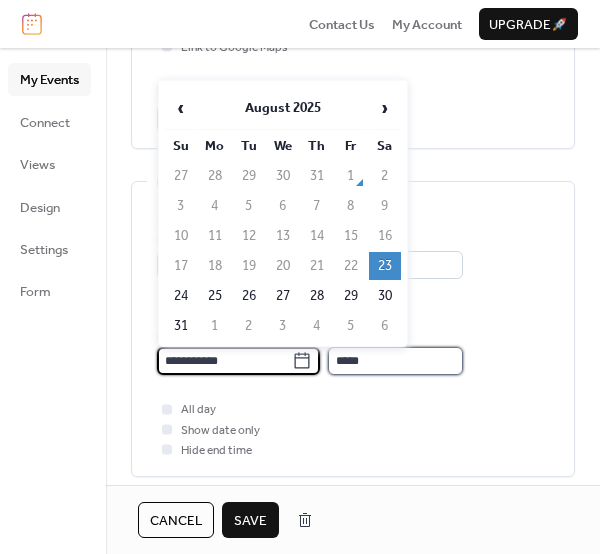 click on "*****" at bounding box center (395, 361) 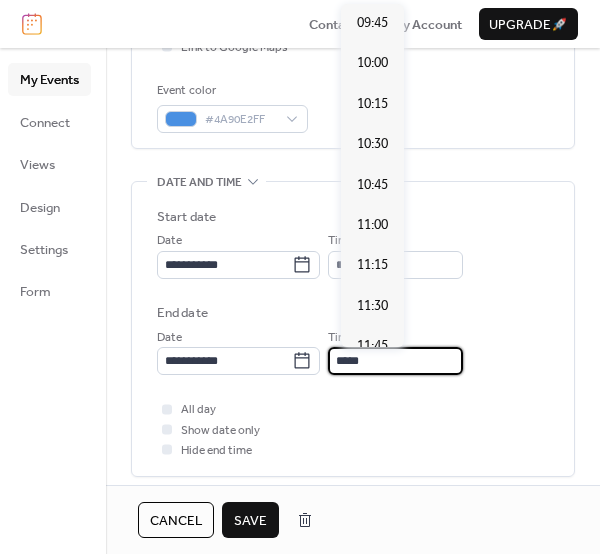 scroll, scrollTop: 444, scrollLeft: 0, axis: vertical 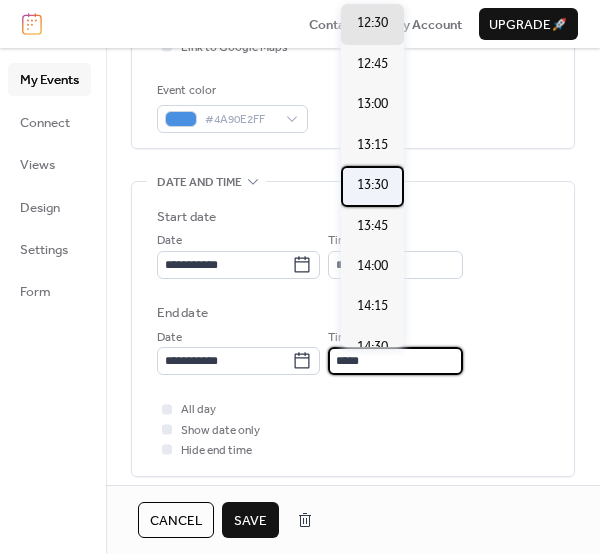 click on "13:30" at bounding box center (372, 185) 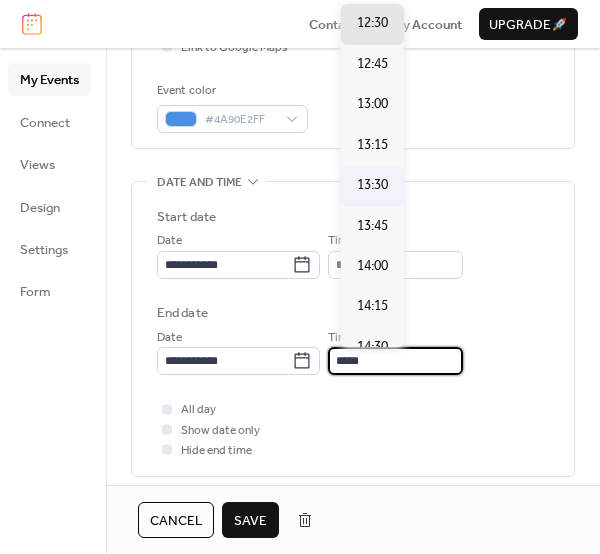 type on "*****" 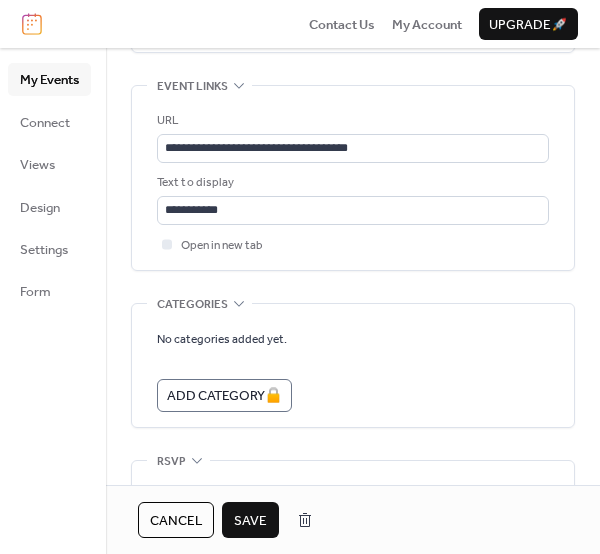 scroll, scrollTop: 1258, scrollLeft: 0, axis: vertical 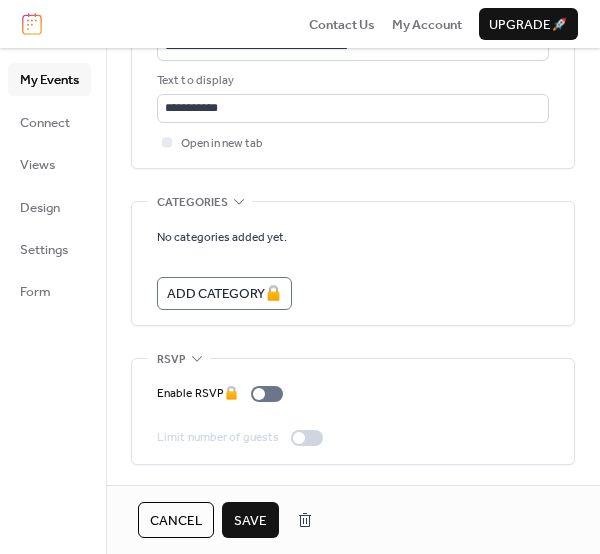 click on "Save" at bounding box center [250, 521] 